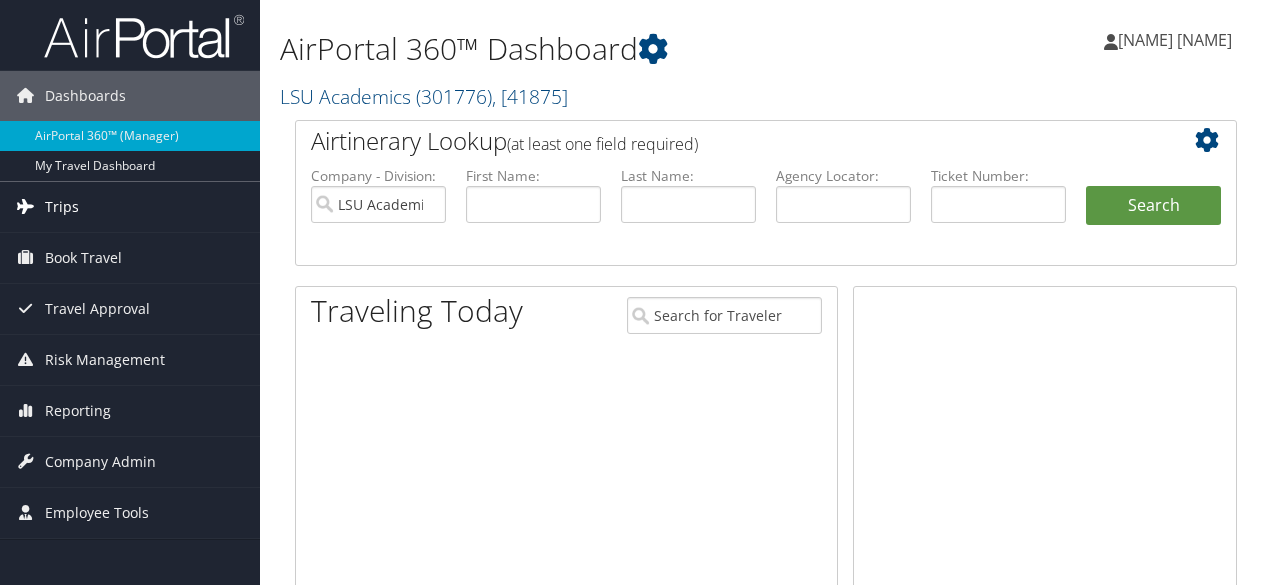 scroll, scrollTop: 0, scrollLeft: 0, axis: both 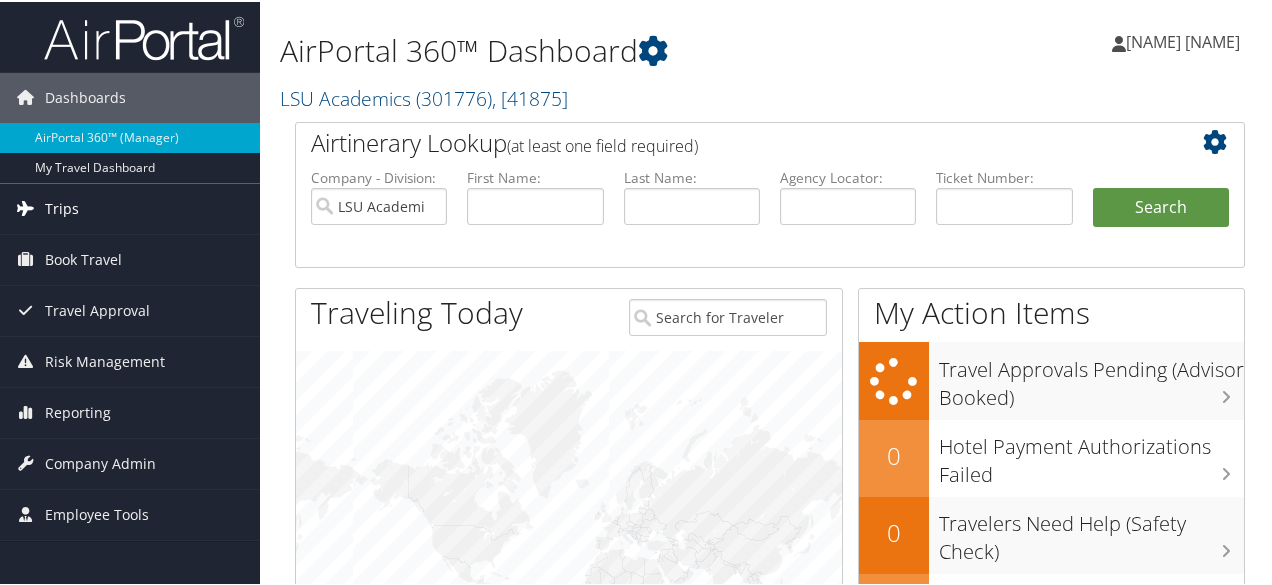 click on "Trips" at bounding box center (130, 207) 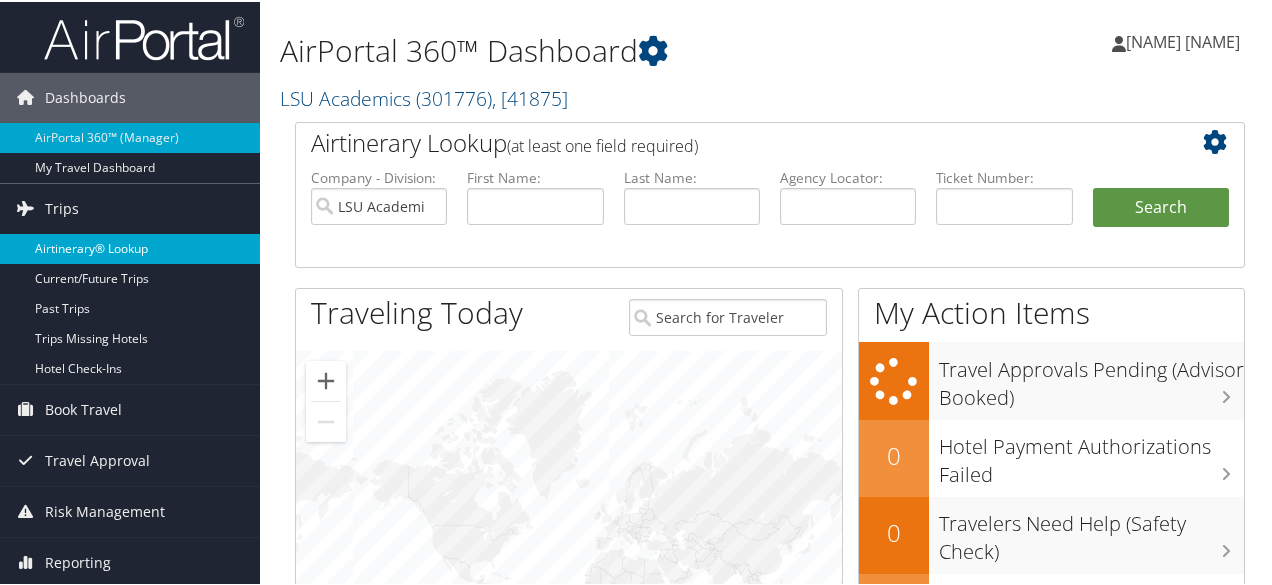 click on "Airtinerary® Lookup" at bounding box center (130, 247) 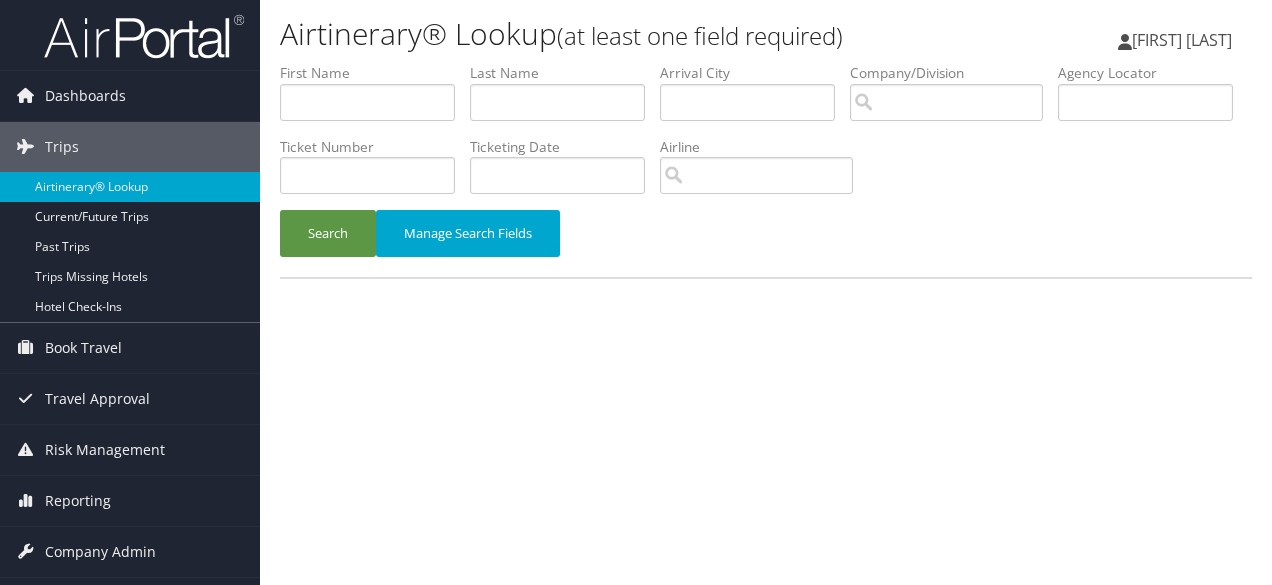 scroll, scrollTop: 0, scrollLeft: 0, axis: both 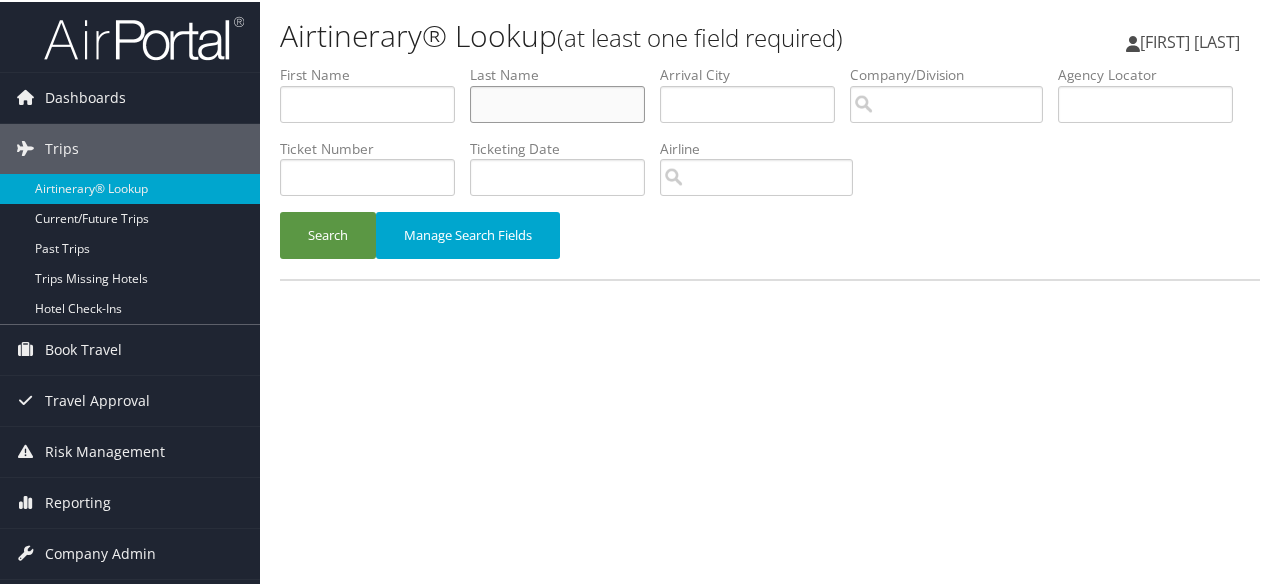 click at bounding box center (557, 102) 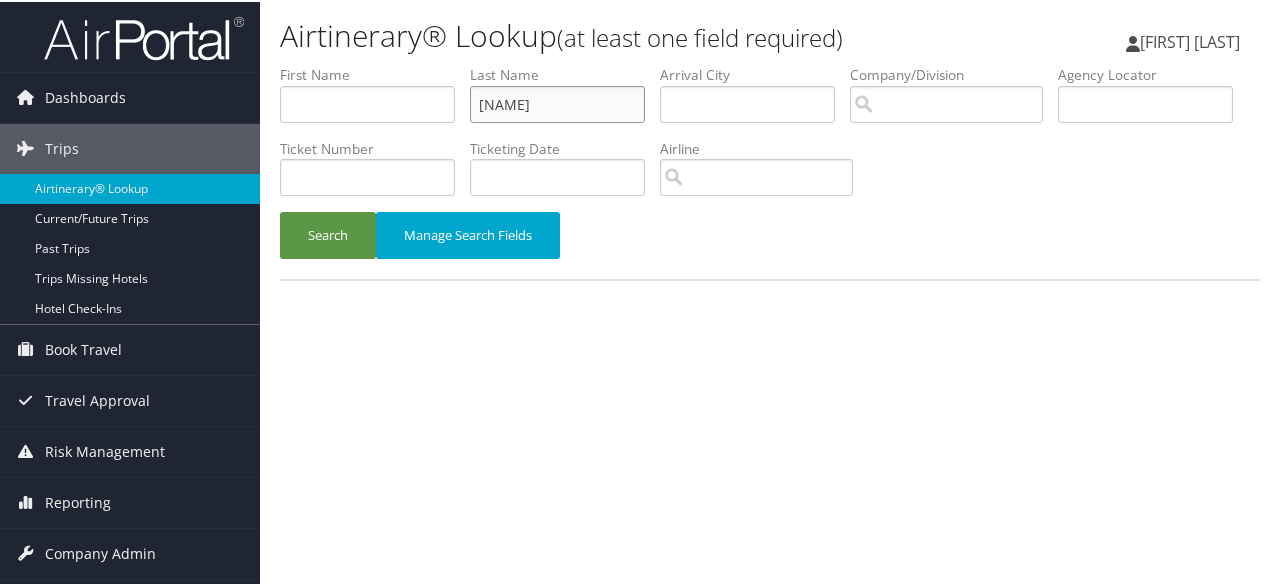 type on "pettrey" 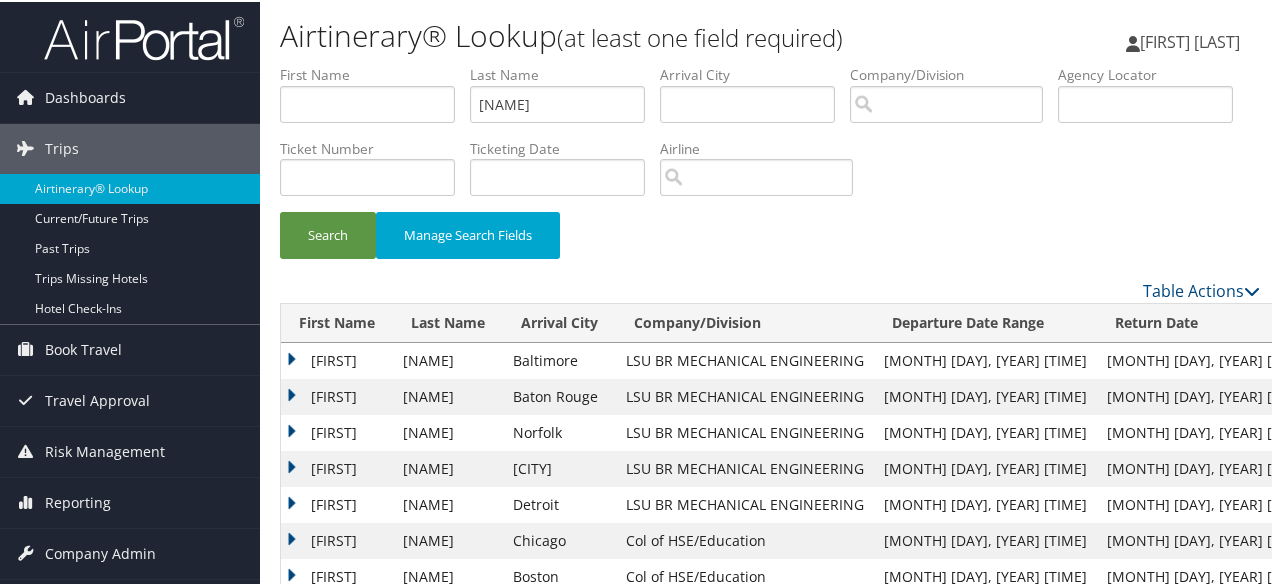 click on "KATHERINE" at bounding box center (337, 431) 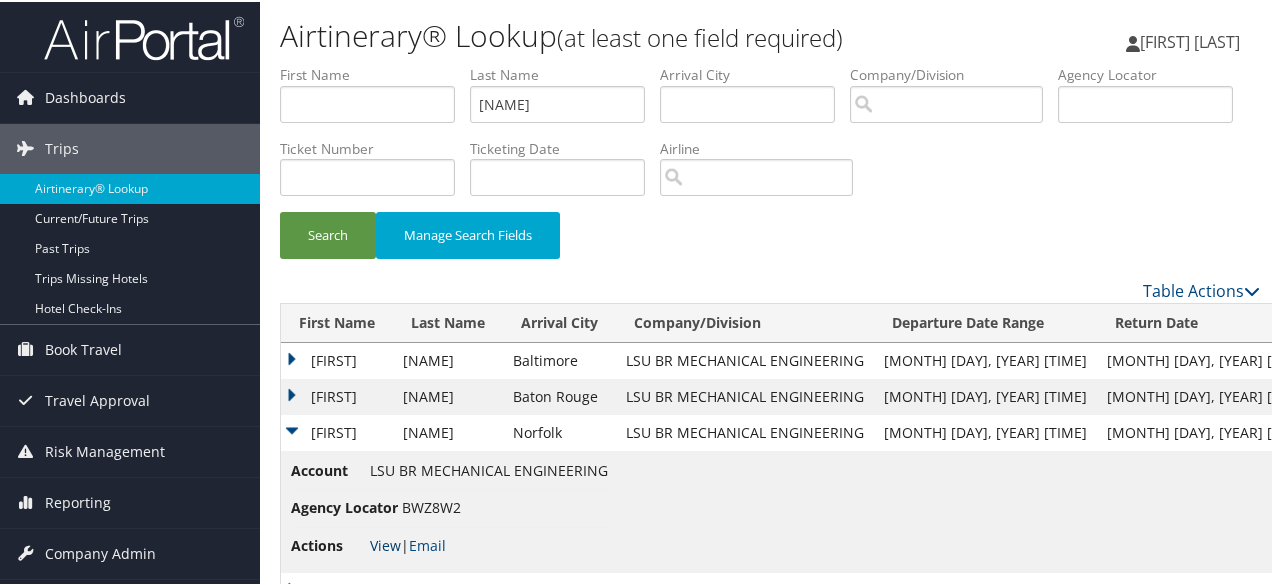 click on "View" at bounding box center (385, 543) 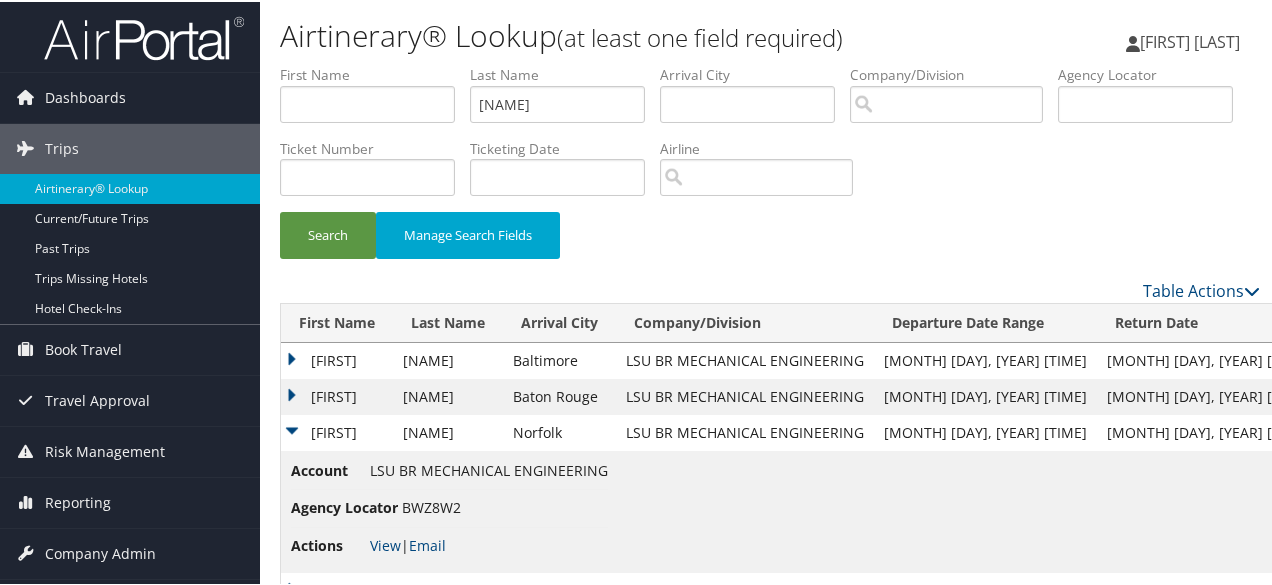 click on "KATHERINE" at bounding box center (337, 395) 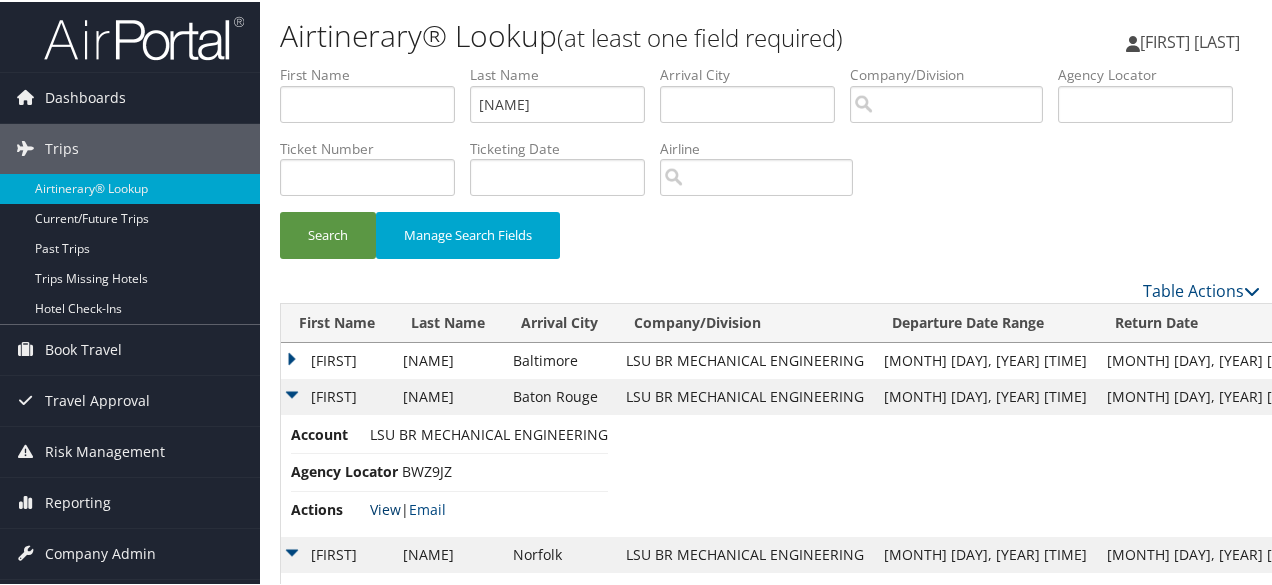 click on "View" at bounding box center (385, 507) 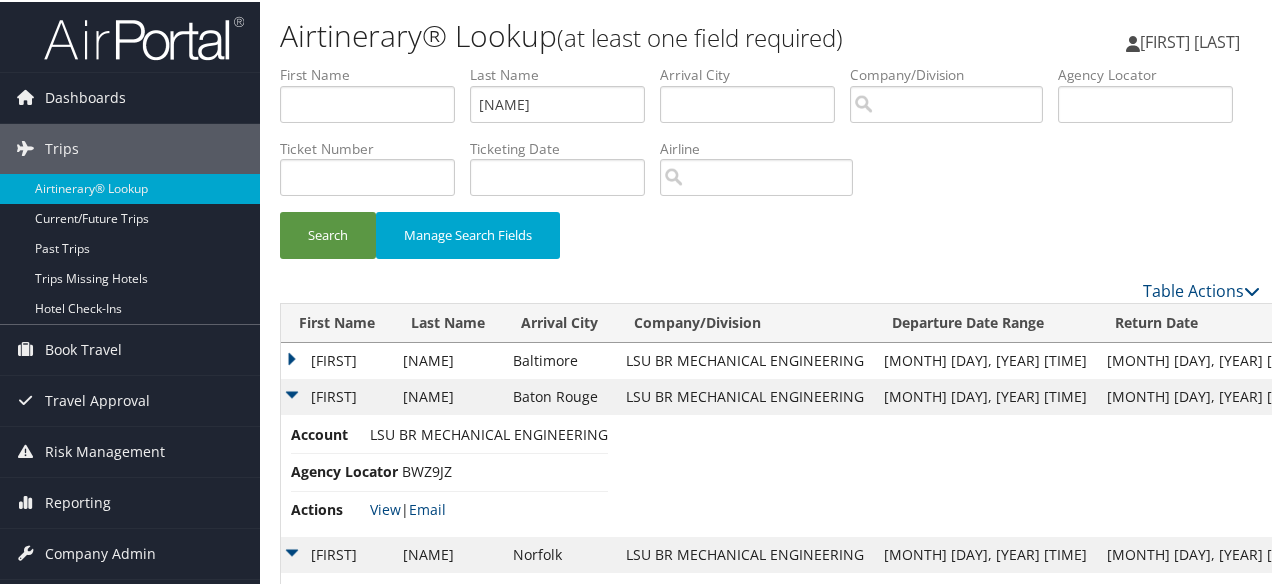 click on "KATHERINE" at bounding box center [337, 359] 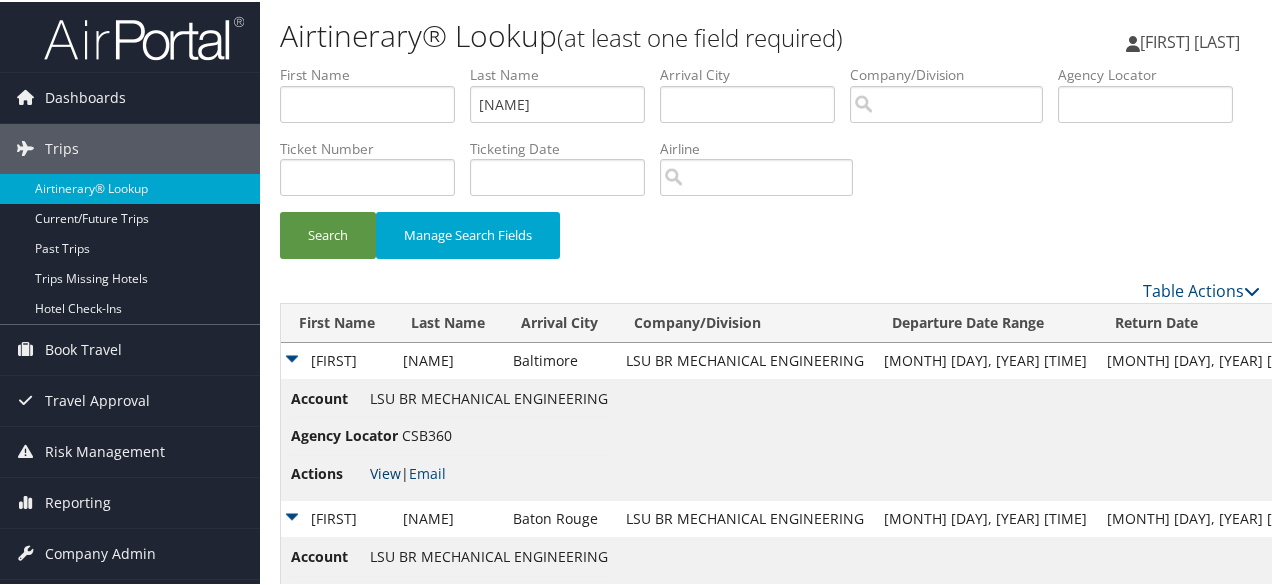 click on "View" at bounding box center [385, 471] 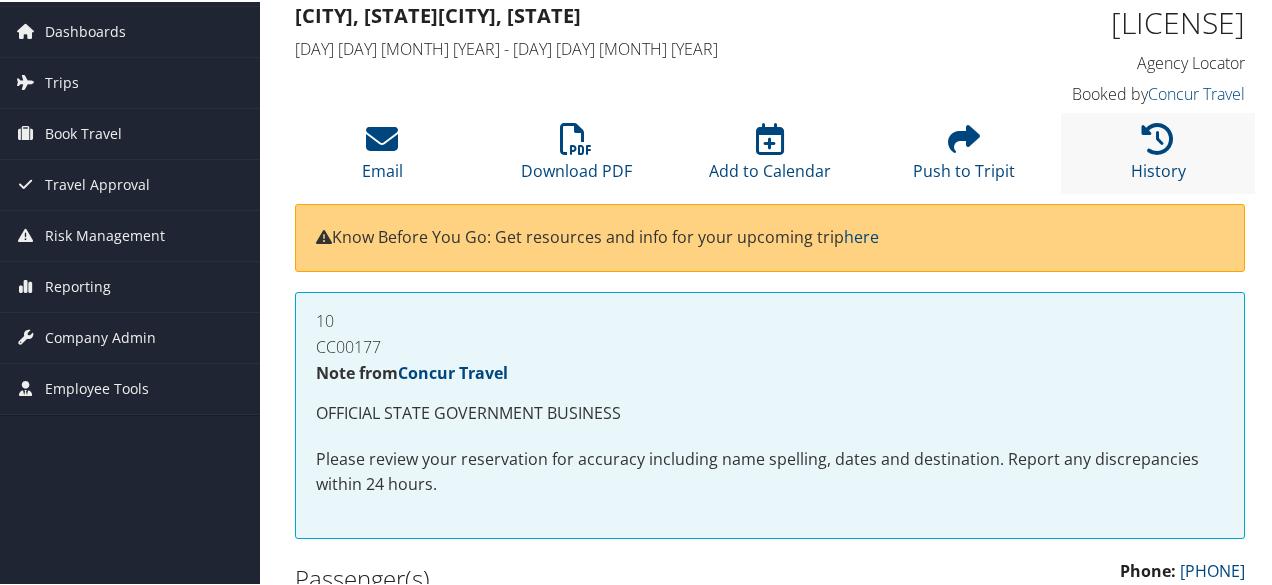 scroll, scrollTop: 0, scrollLeft: 0, axis: both 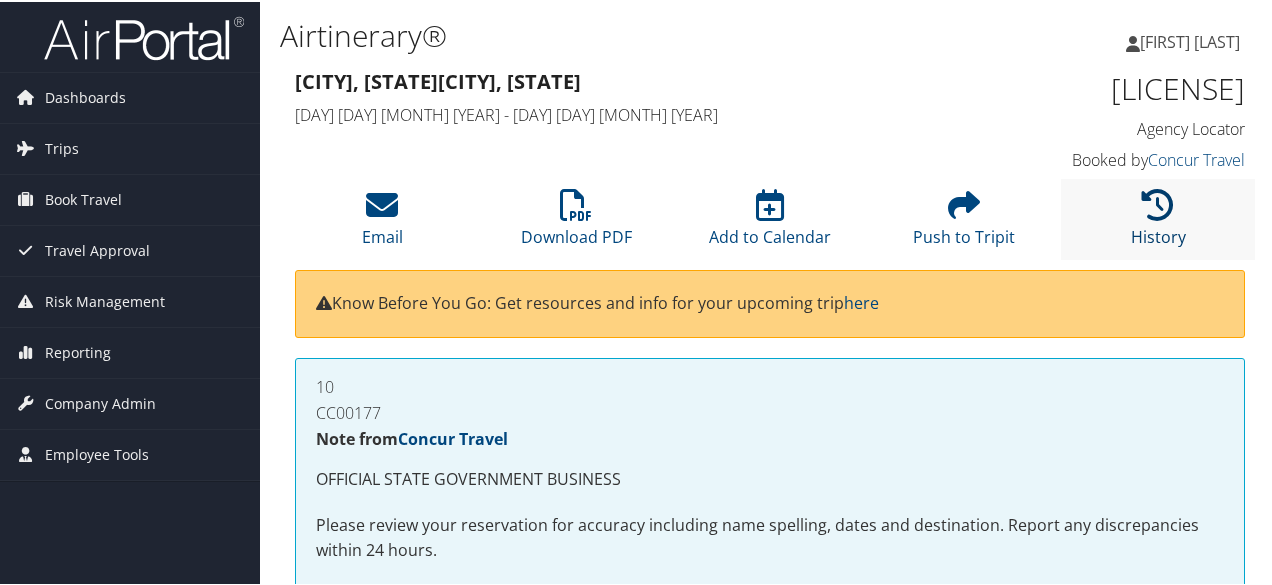 click on "History" at bounding box center [1158, 222] 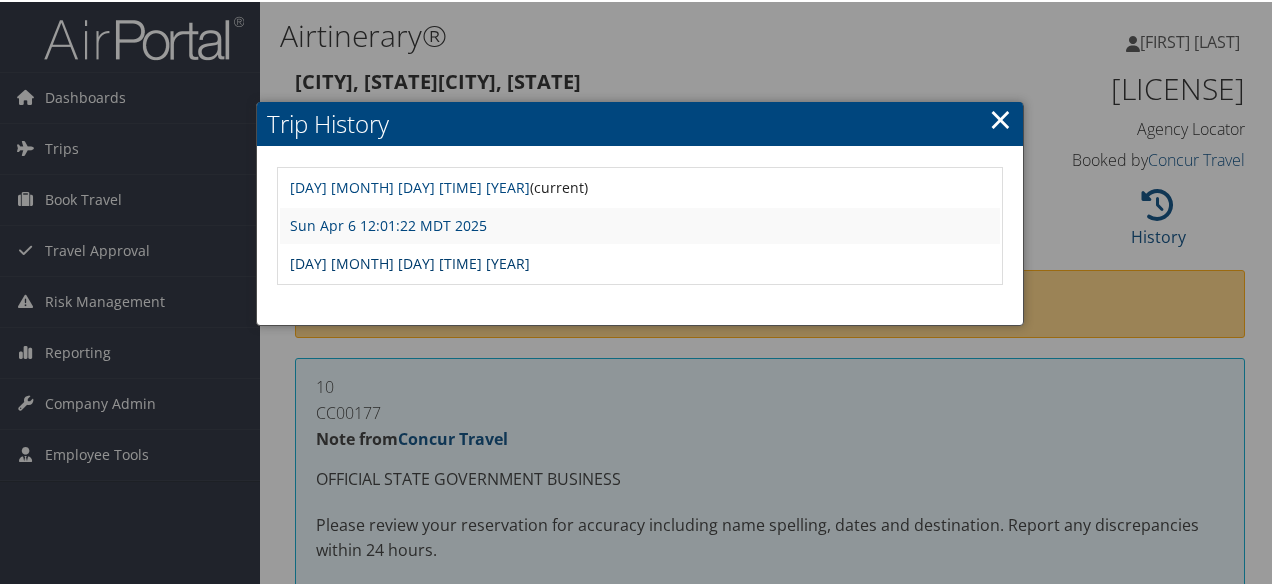 click on "Sun Apr 6 12:00:17 MDT 2025" at bounding box center (410, 261) 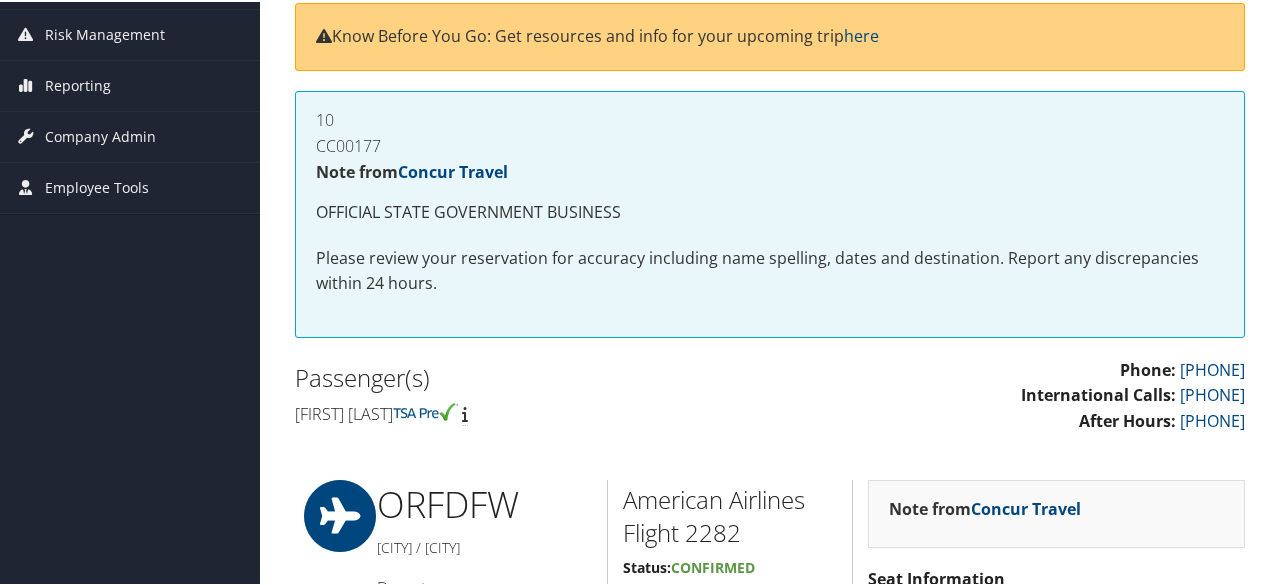 scroll, scrollTop: 100, scrollLeft: 0, axis: vertical 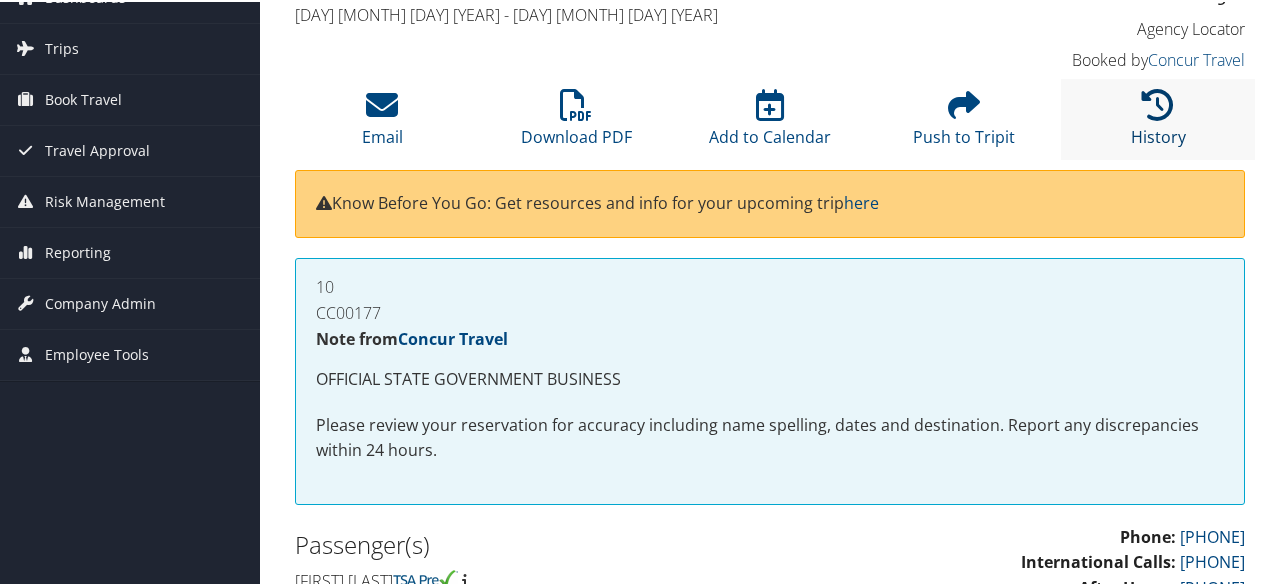 click at bounding box center [1158, 103] 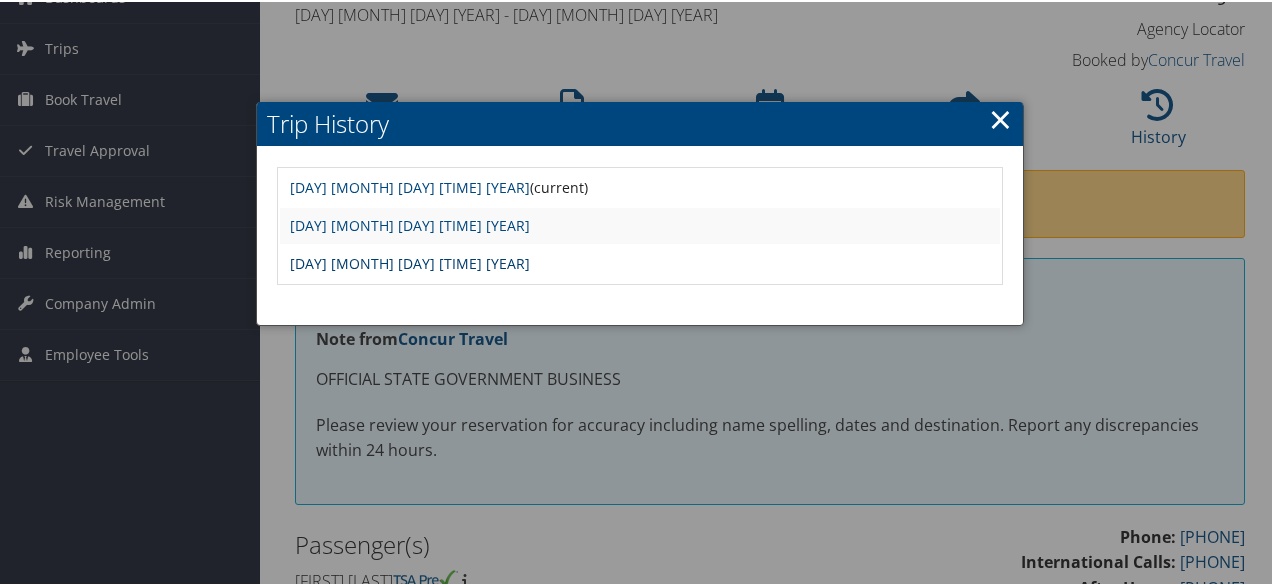 click on "[DAY] [MONTH] [DAY] [TIME] [YEAR]" at bounding box center (410, 261) 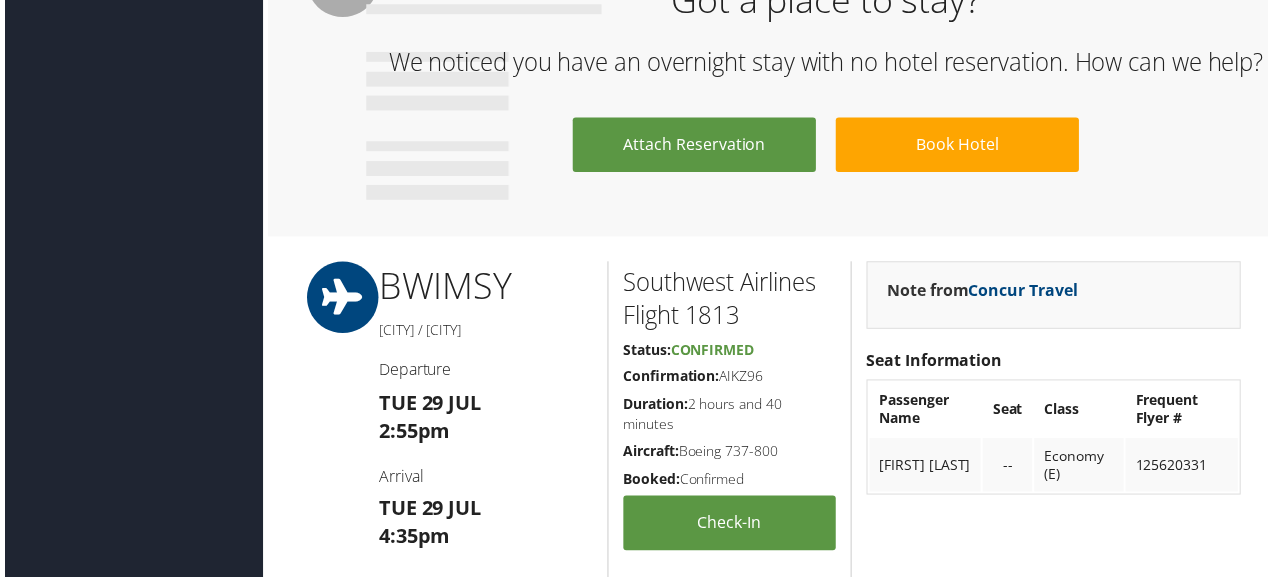 scroll, scrollTop: 1300, scrollLeft: 0, axis: vertical 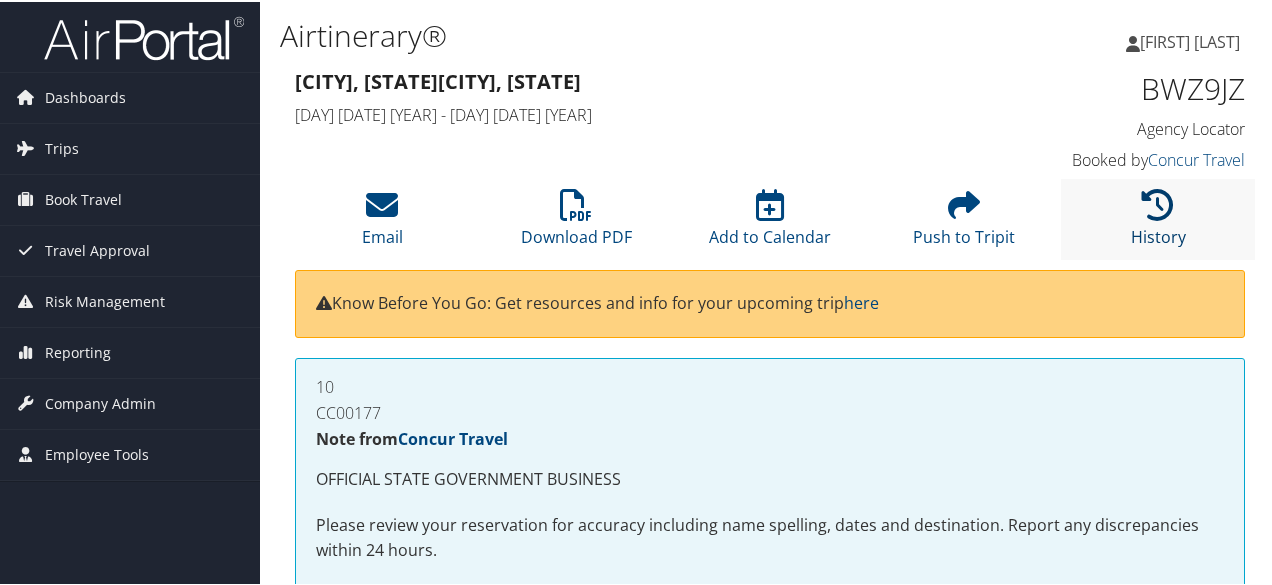 click at bounding box center [1158, 203] 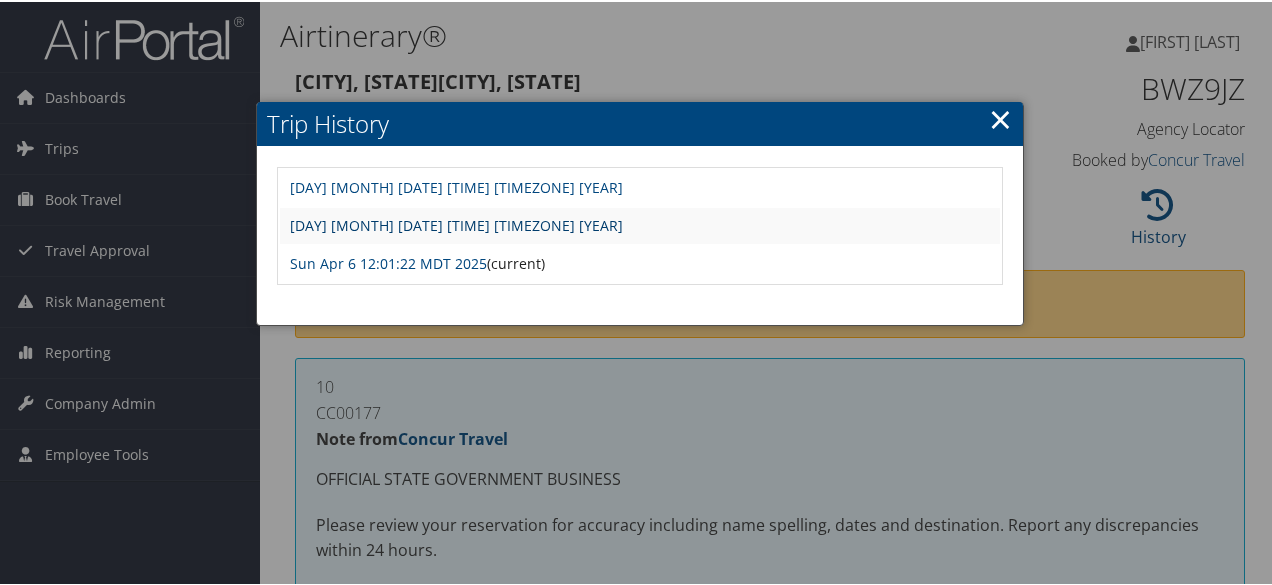 click on "[DAY] [MONTH] [DATE] [TIME] [TIMEZONE] [YEAR]" at bounding box center [456, 223] 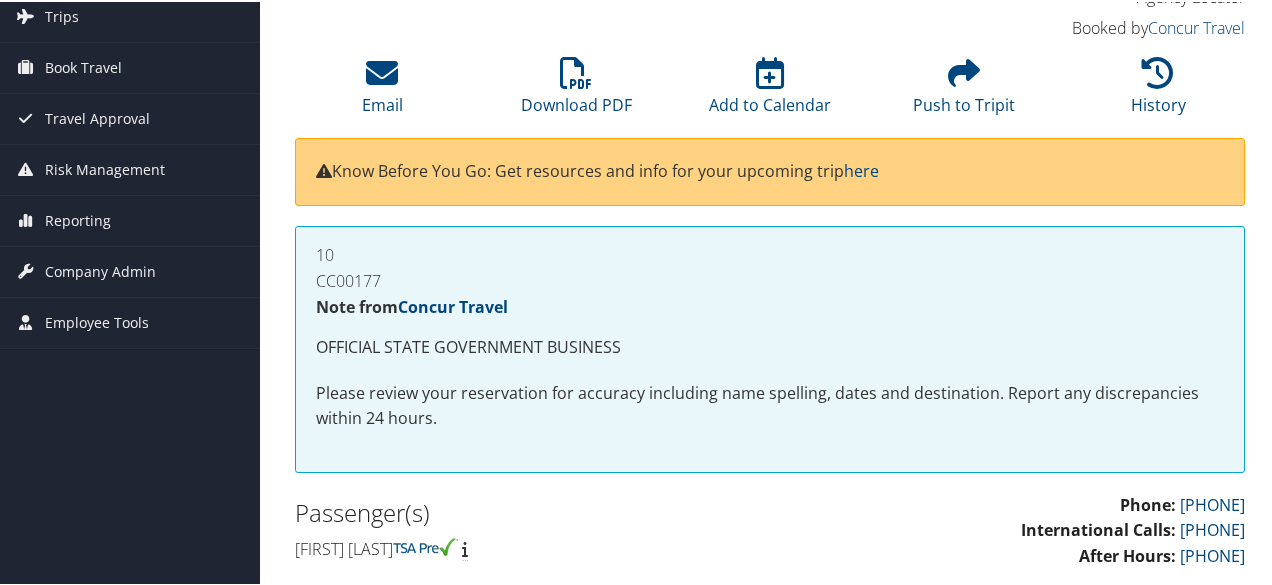 scroll, scrollTop: 0, scrollLeft: 0, axis: both 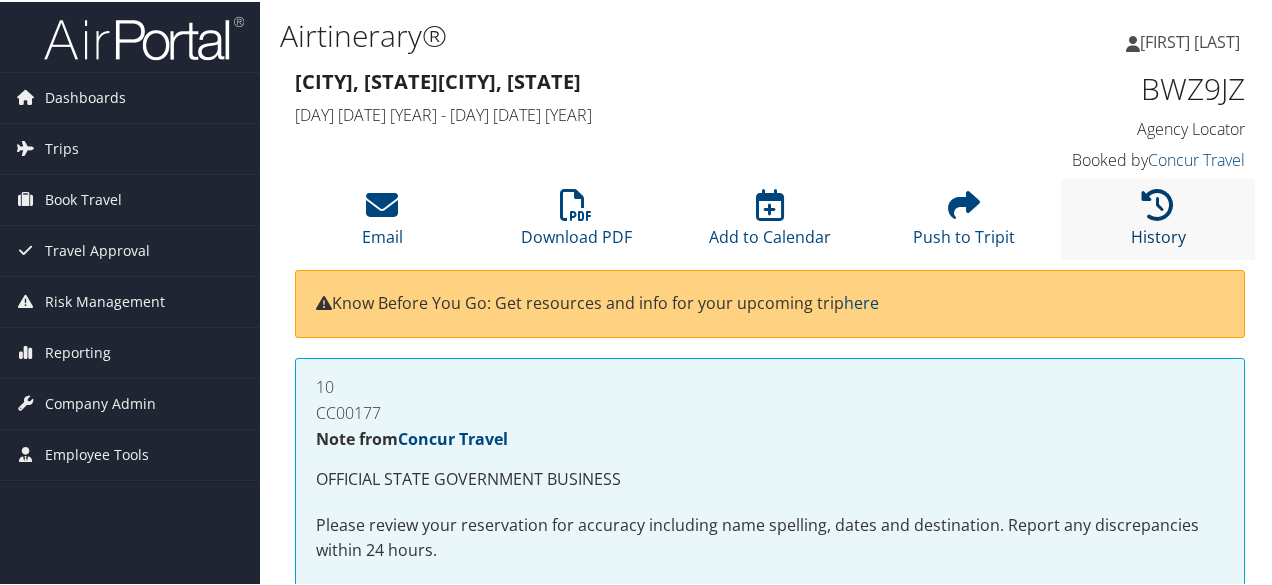 click at bounding box center [1158, 203] 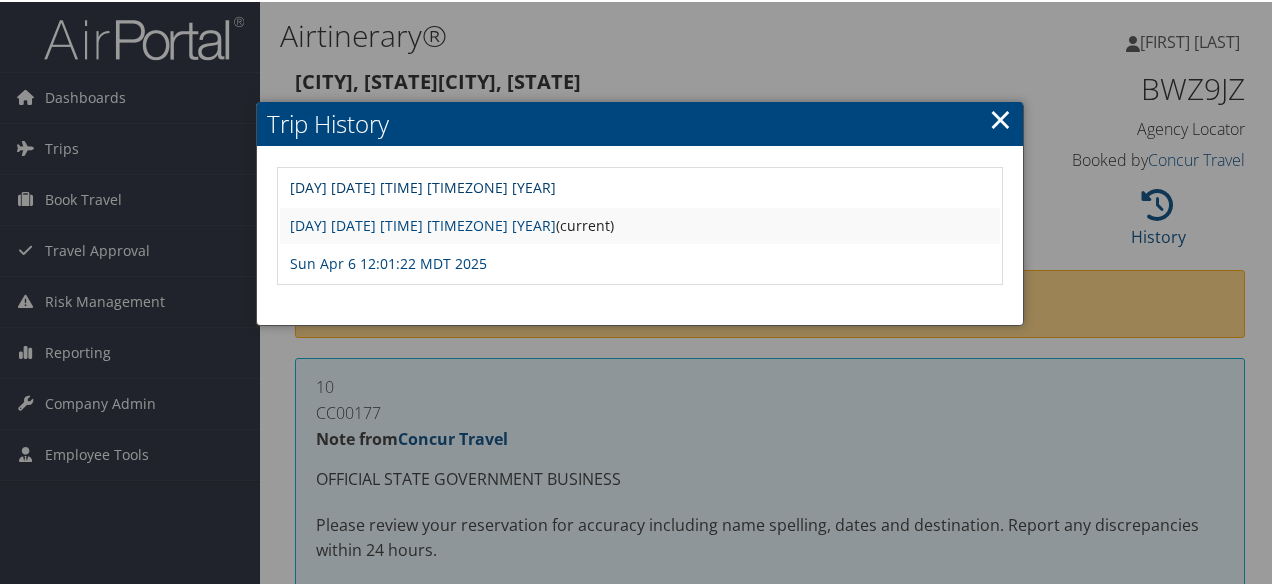 click on "Wed Jun 25 12:37:03 MDT 2025" at bounding box center [423, 185] 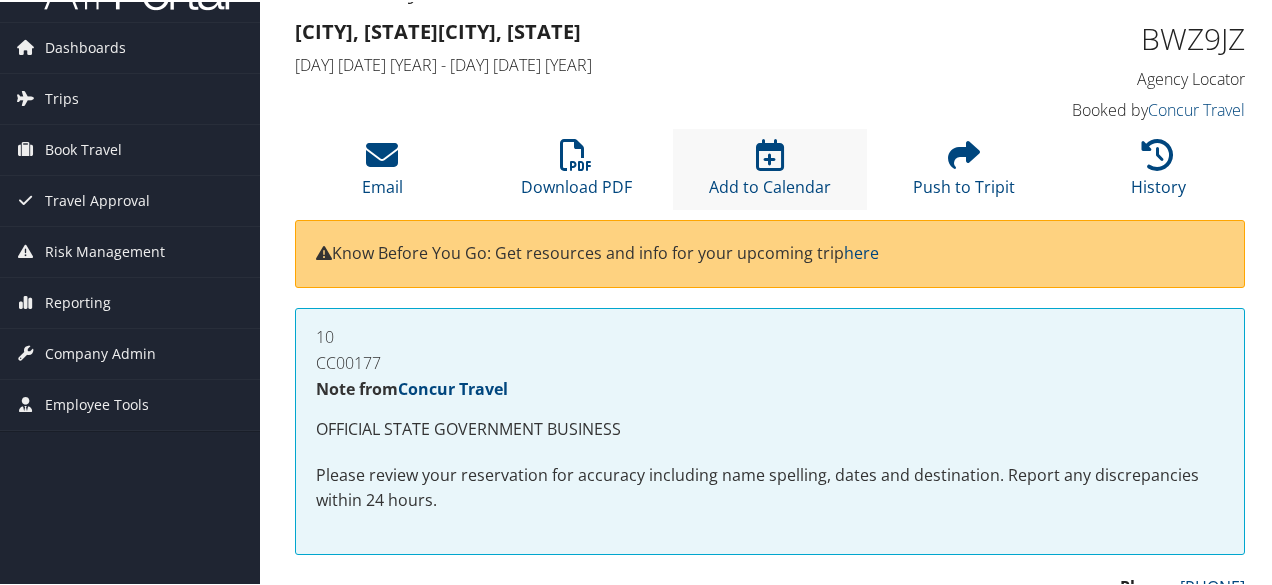 scroll, scrollTop: 0, scrollLeft: 0, axis: both 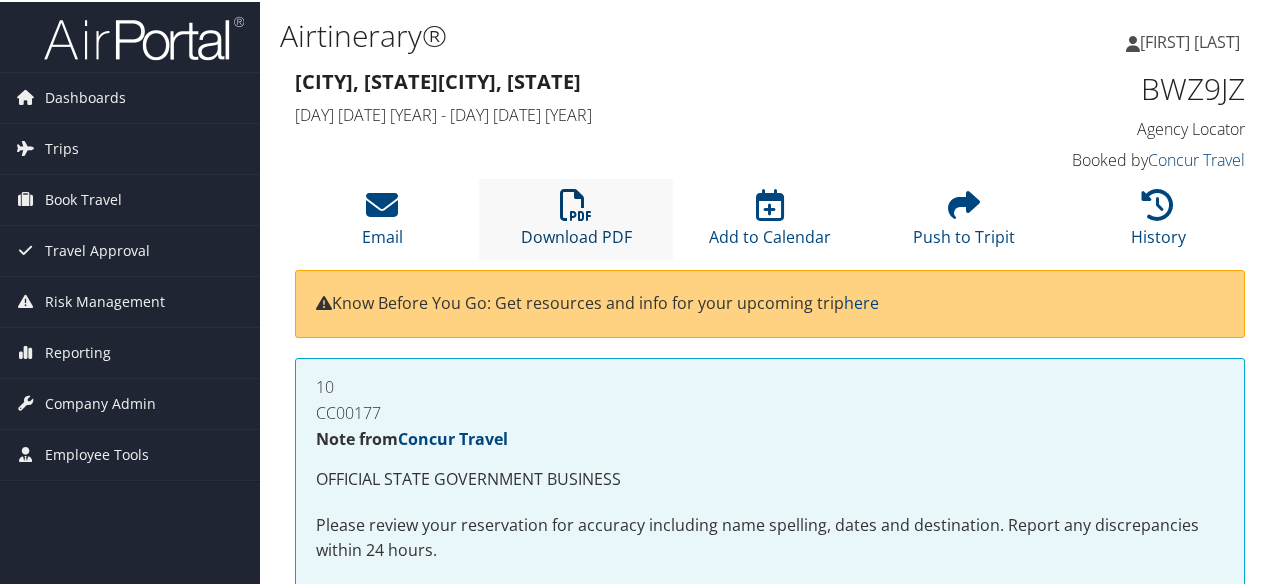 click on "Download PDF" at bounding box center [576, 222] 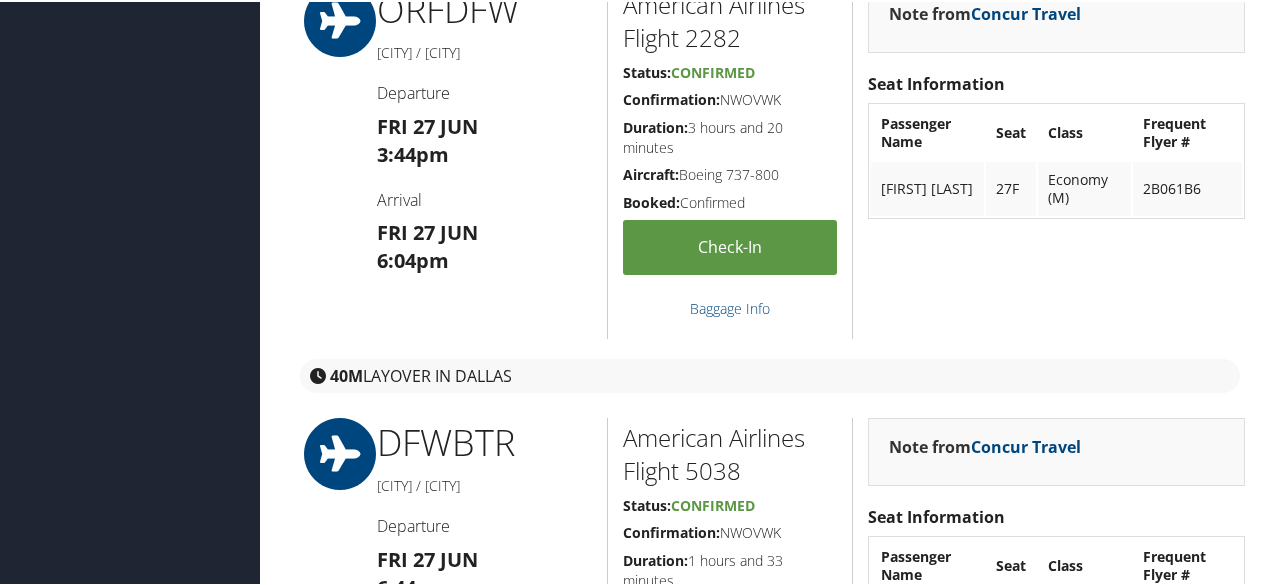 scroll, scrollTop: 700, scrollLeft: 0, axis: vertical 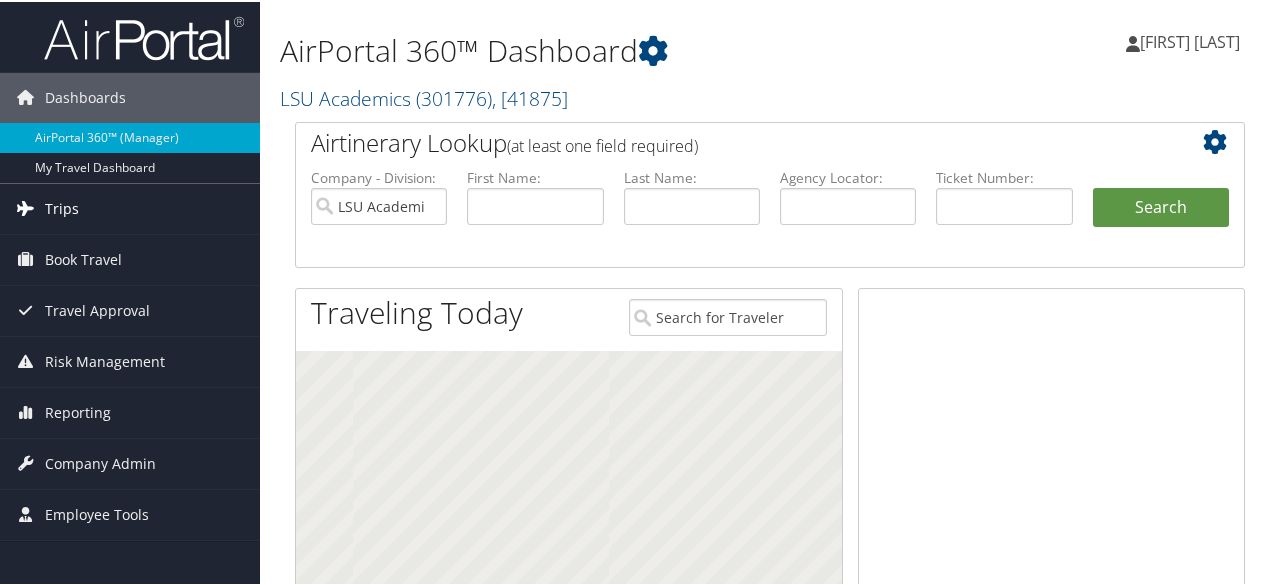 click on "Trips" at bounding box center (130, 207) 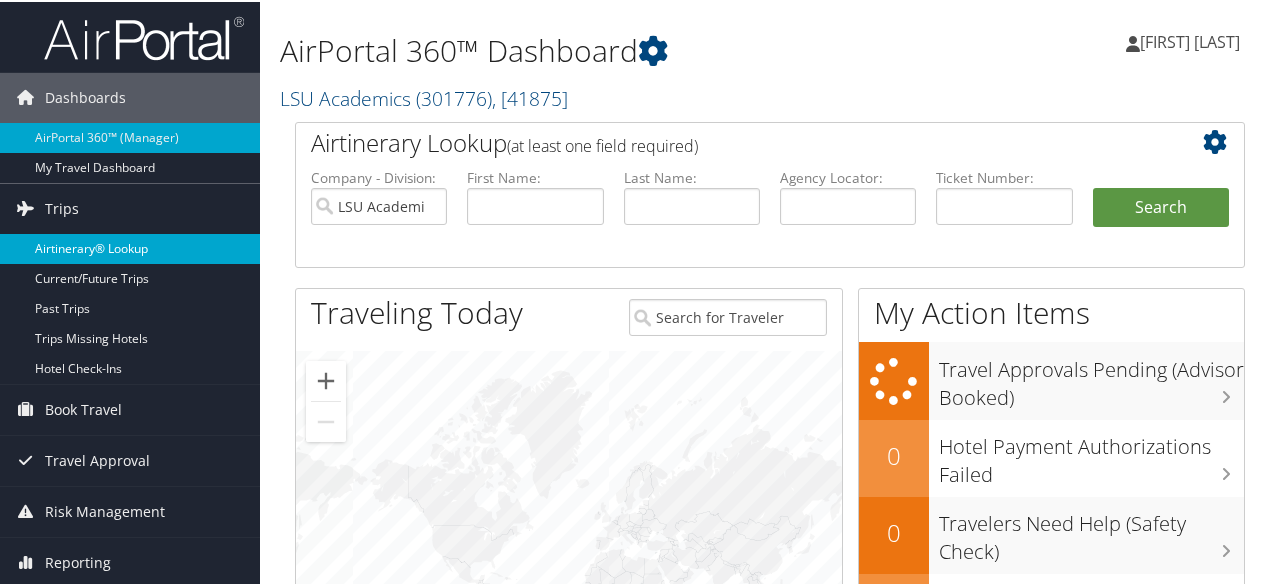 click on "Airtinerary® Lookup" at bounding box center (130, 247) 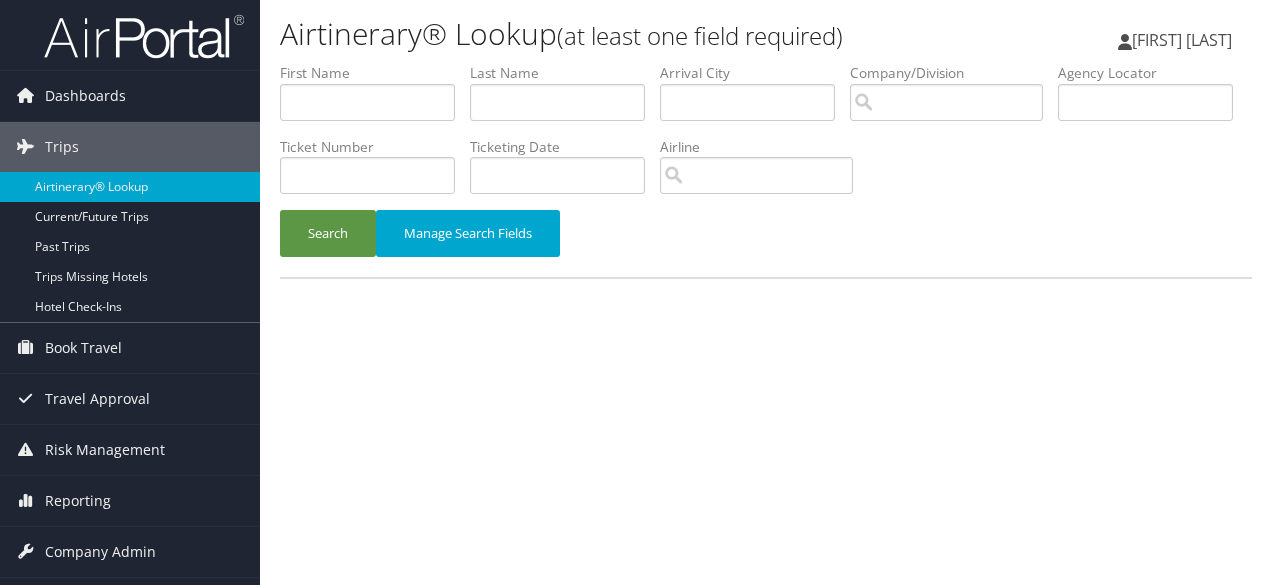 scroll, scrollTop: 0, scrollLeft: 0, axis: both 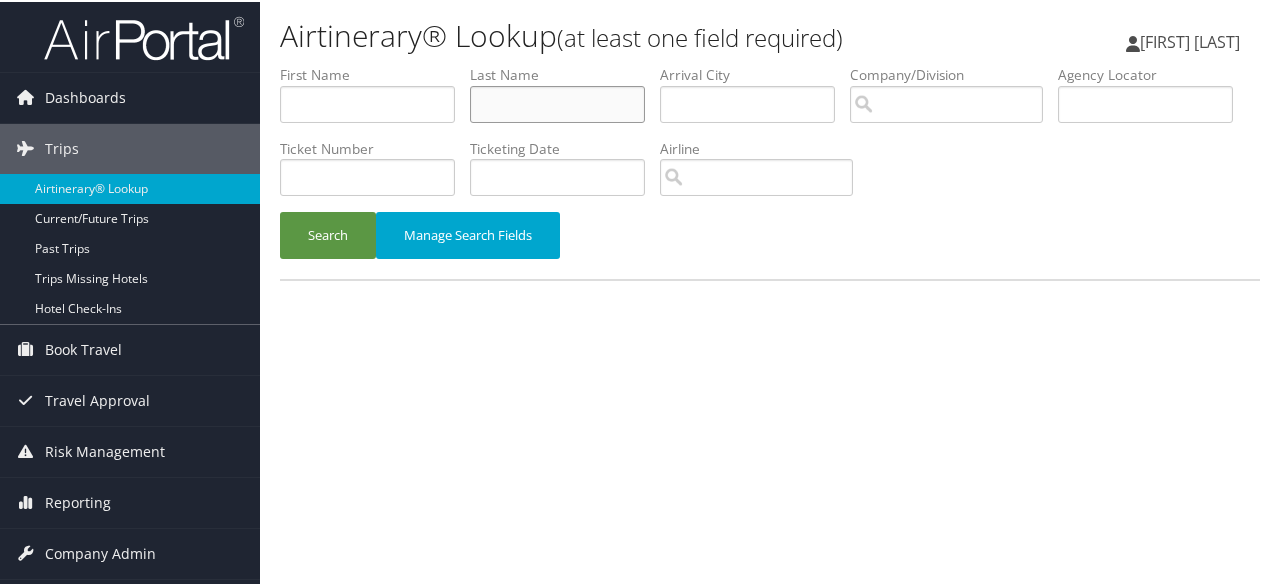 click at bounding box center [557, 102] 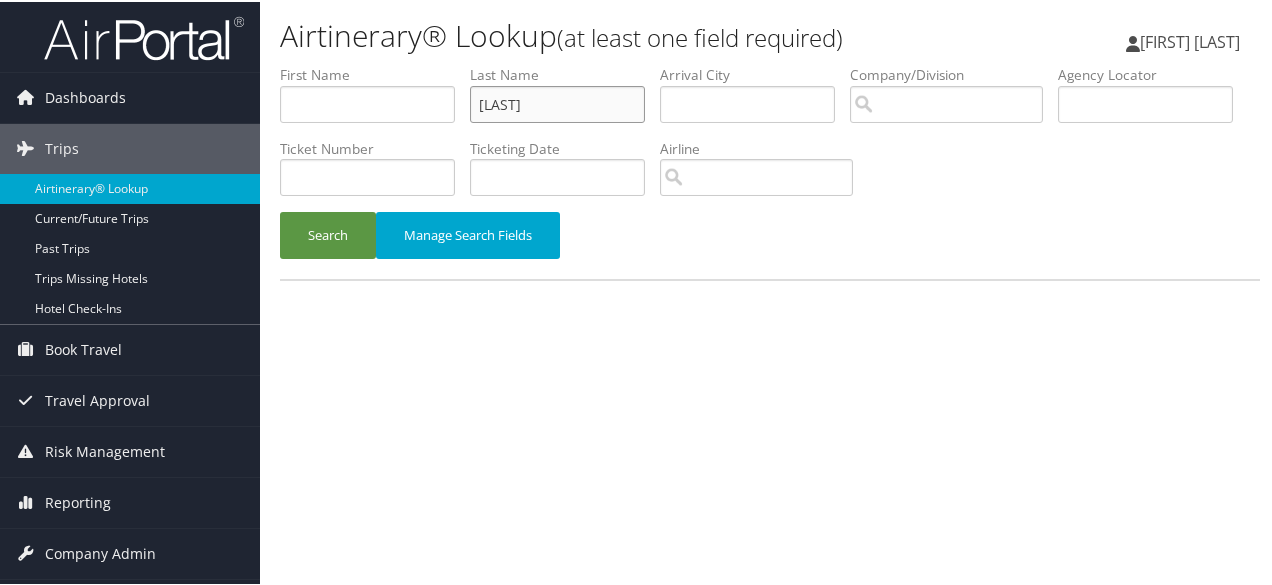 type on "gill" 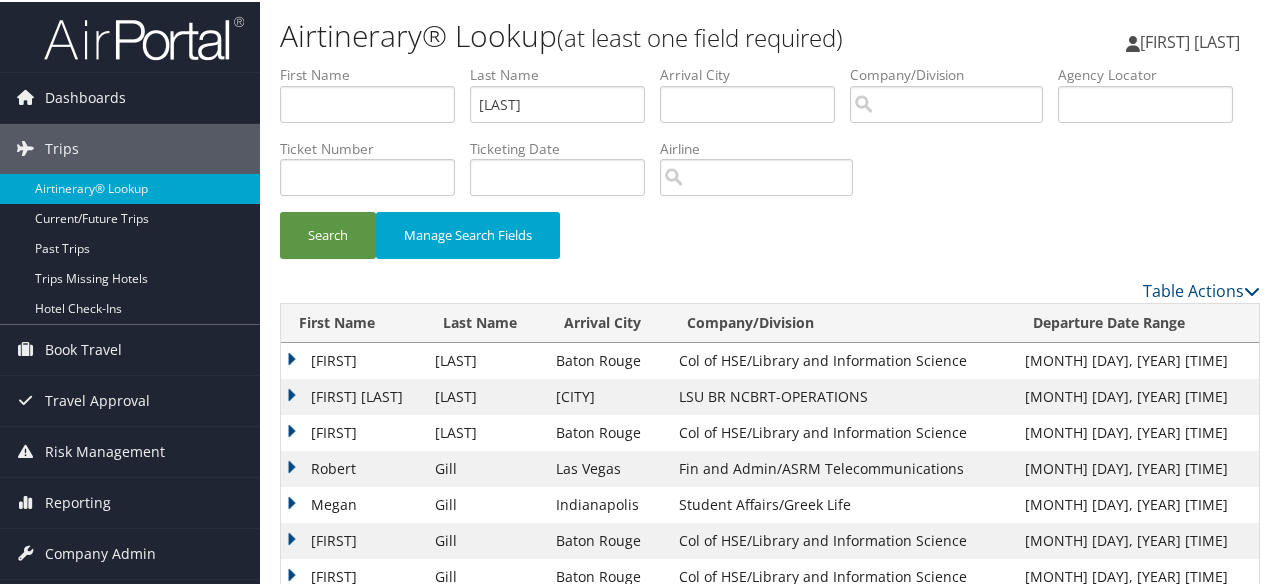 click on "JOSHUA PAUL" at bounding box center (353, 395) 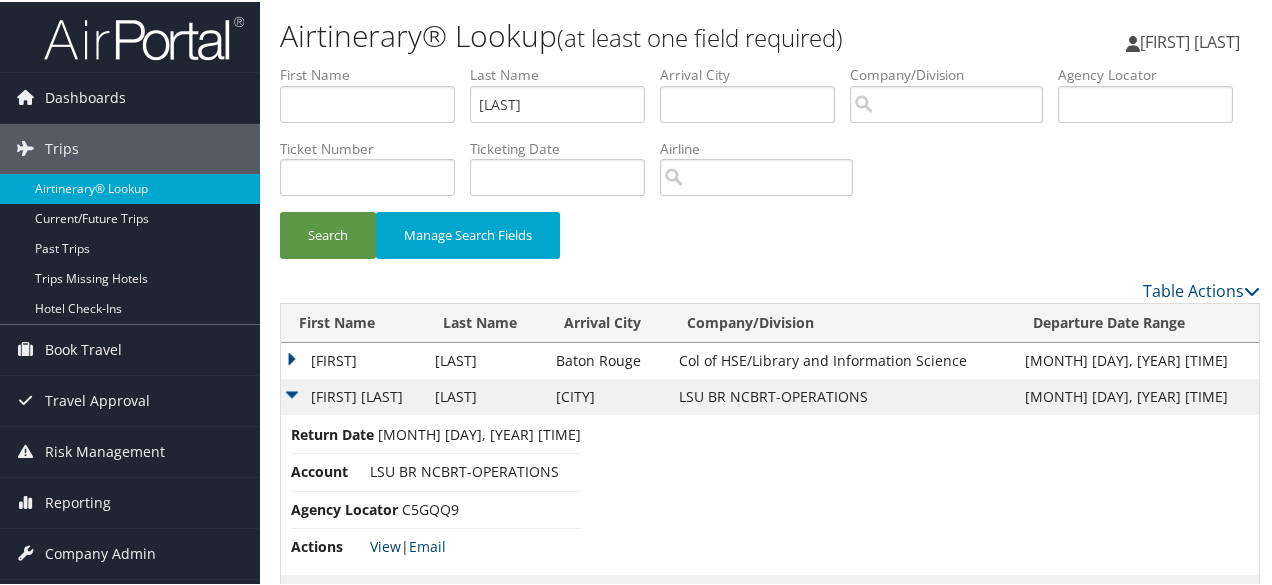 click on "View" at bounding box center [385, 544] 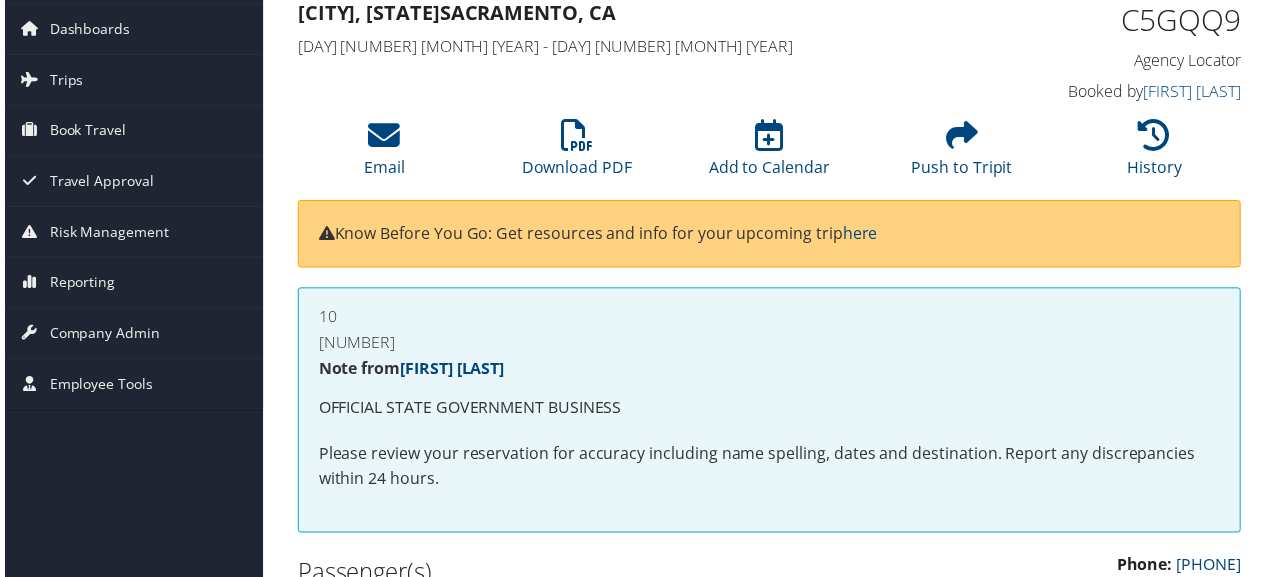 scroll, scrollTop: 0, scrollLeft: 0, axis: both 